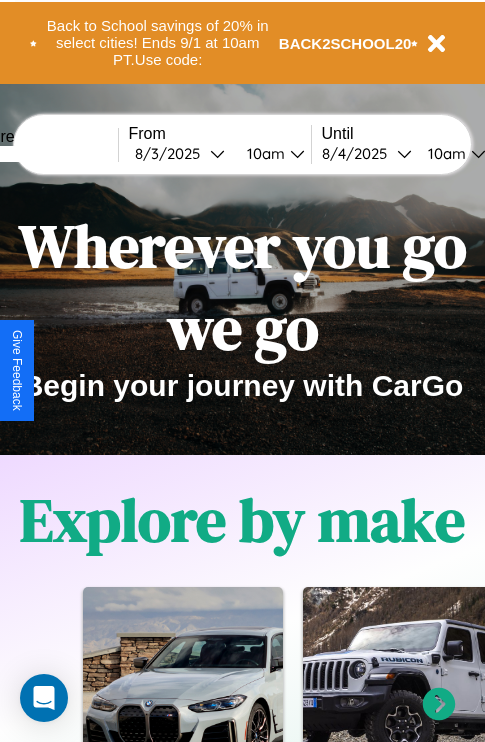 scroll, scrollTop: 308, scrollLeft: 0, axis: vertical 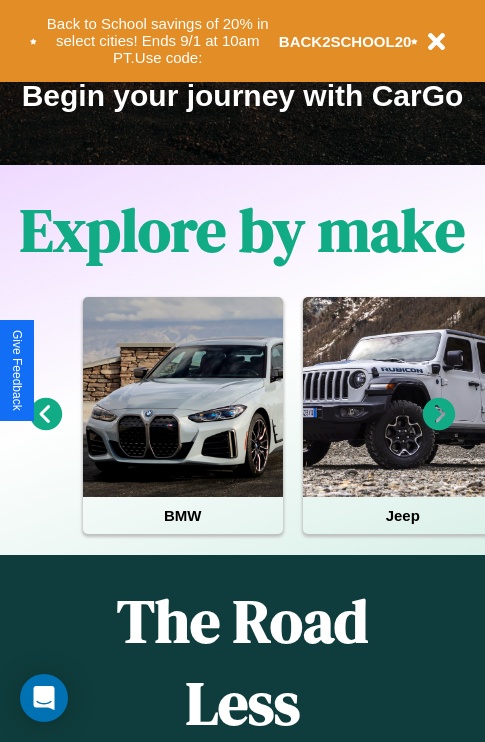 click 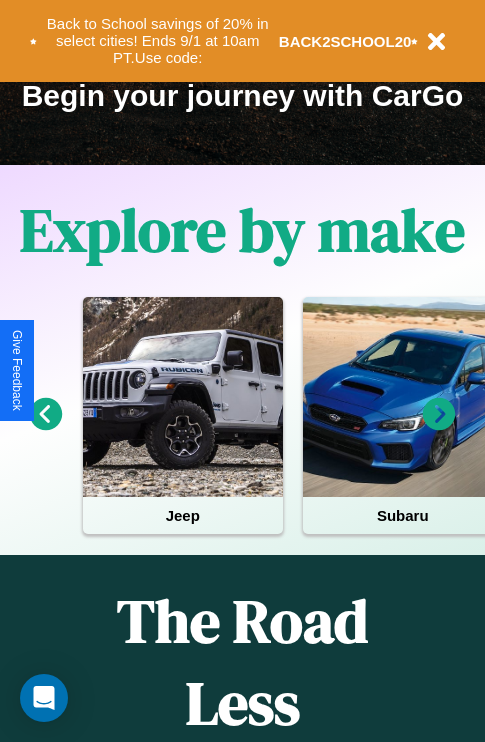 click 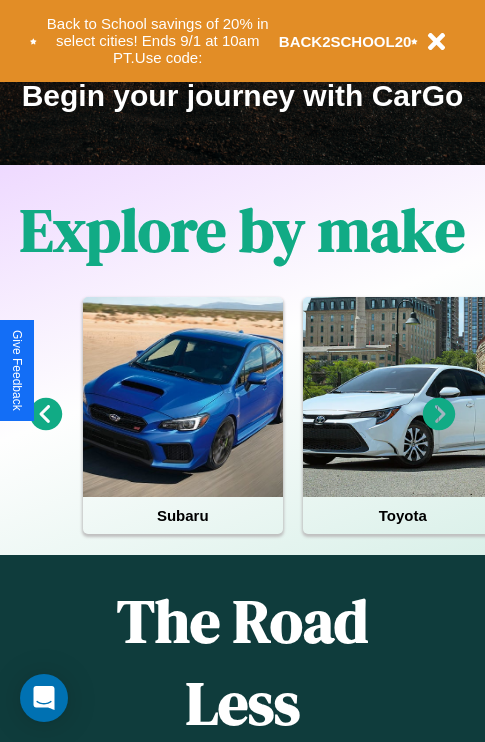 click 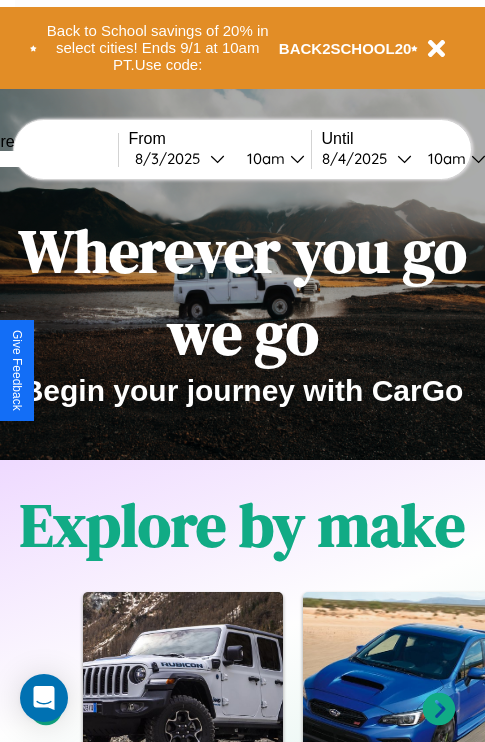 scroll, scrollTop: 0, scrollLeft: 0, axis: both 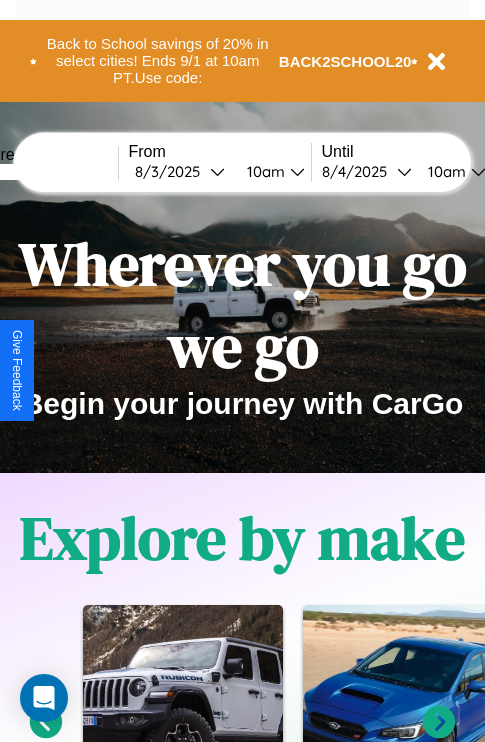click at bounding box center (43, 172) 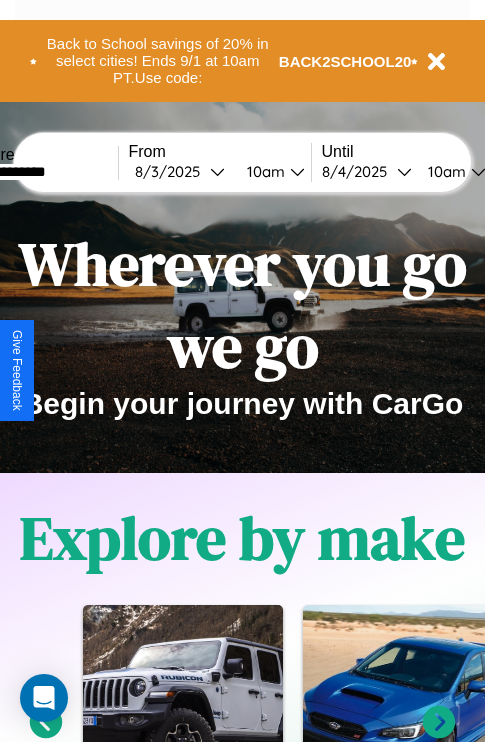 type on "**********" 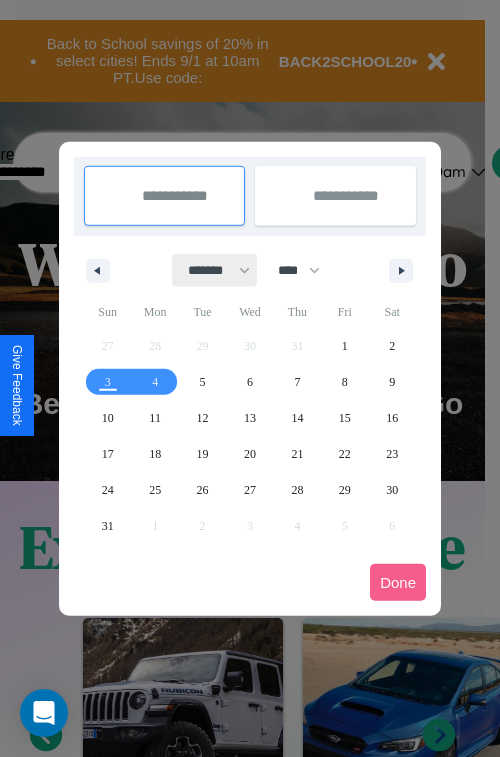 click on "******* ******** ***** ***** *** **** **** ****** ********* ******* ******** ********" at bounding box center (215, 270) 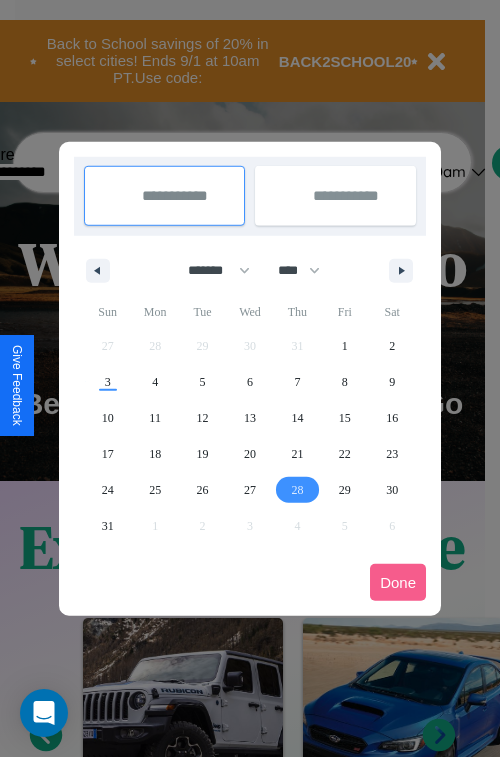 click on "28" at bounding box center [297, 490] 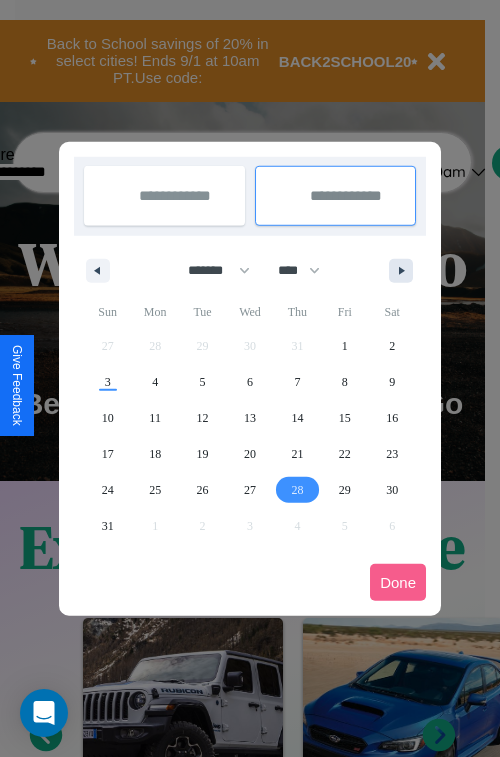 click at bounding box center (405, 271) 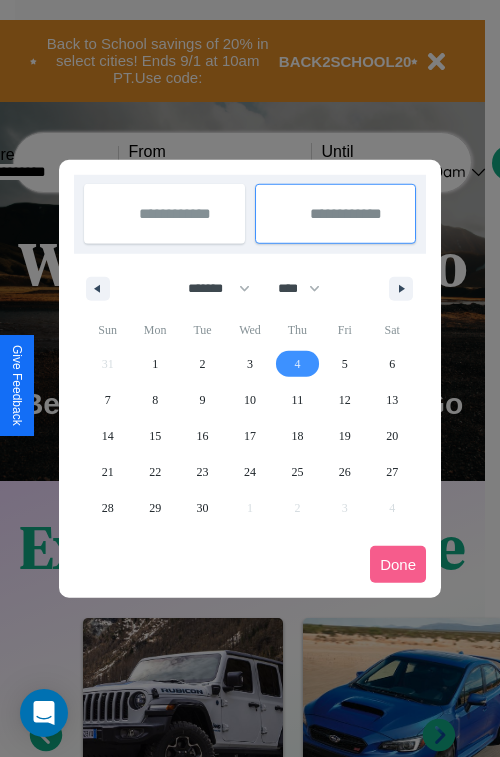 click on "4" at bounding box center [297, 364] 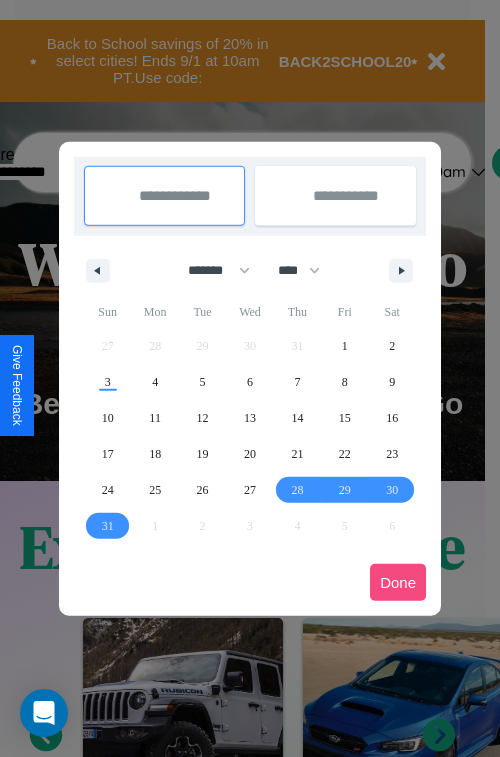 click on "Done" at bounding box center (398, 582) 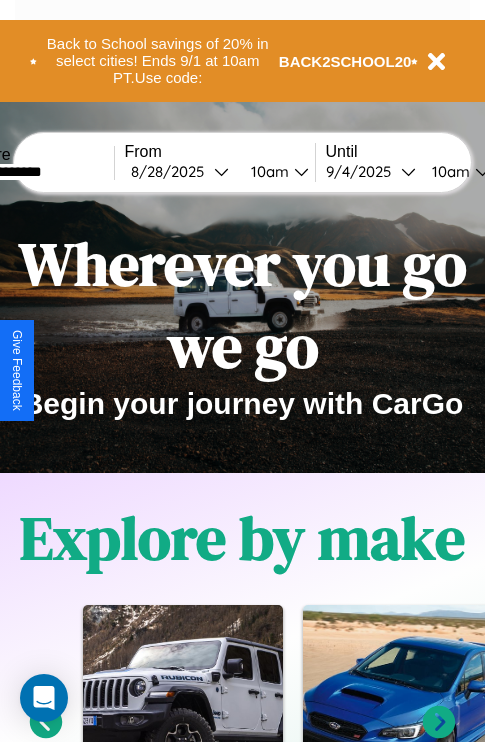scroll, scrollTop: 0, scrollLeft: 73, axis: horizontal 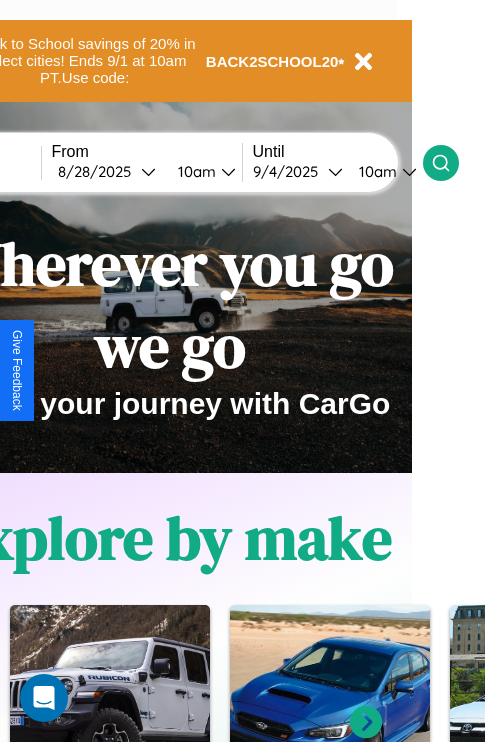 click 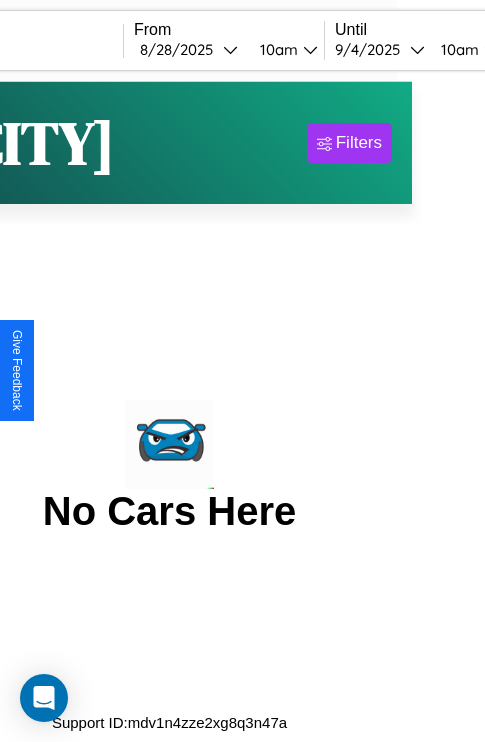 scroll, scrollTop: 0, scrollLeft: 0, axis: both 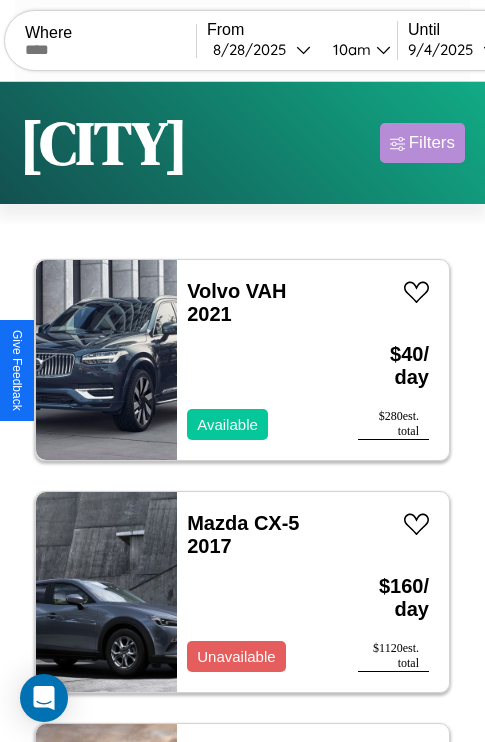 click on "Filters" at bounding box center [432, 143] 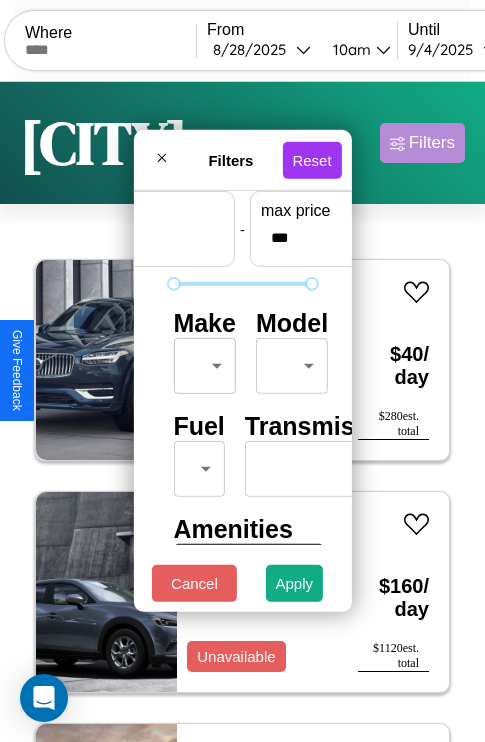 scroll, scrollTop: 59, scrollLeft: 0, axis: vertical 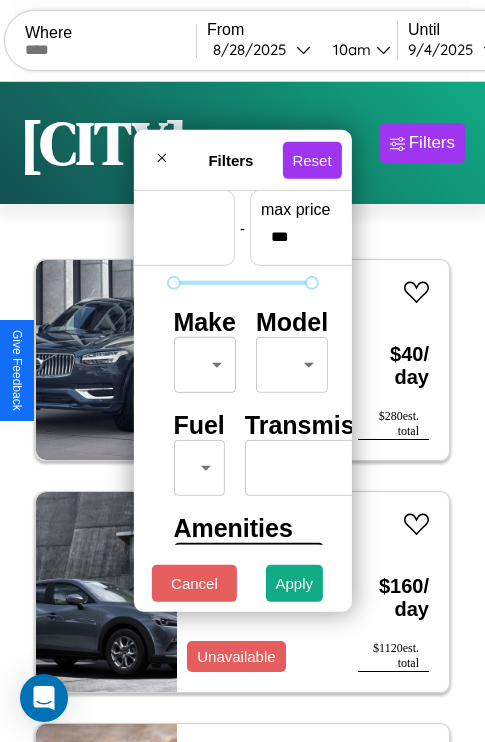 click on "CarGo Where From [DATE] [TIME] Until [DATE] [TIME] Become a Host Login Sign Up [CITY] Filters 23  cars in this area These cars can be picked up in this city. Volvo   VAH   2021 Available $ 40  / day $ 280  est. total Mazda   CX-5   2017 Unavailable $ 160  / day $ 1120  est. total Jaguar   XJ12   2014 Available $ 170  / day $ 1190  est. total Lexus   IS   2017 Available $ 110  / day $ 770  est. total Alfa Romeo   8C Competizione Spider   2018 Unavailable $ 30  / day $ 210  est. total Chevrolet   Cruze   2024 Unavailable $ 60  / day $ 420  est. total Kia   K4   2020 Available $ 110  / day $ 770  est. total Bentley   Mulsanne   2014 Available $ 40  / day $ 280  est. total Bentley   A [LAST] GT Bentley   2022 Available $ 100  / day $ 700  est. total Ford   Granada   2022 Available $ 130  / day $ 910  est. total Ferrari   Daytona SP3   2016 Available $ 70  / day $ 490  est. total Jaguar   XF   2024 Available $ 200  / day $ 1400  est. total GMC   Magna Van   2017 Available $ 150  / day $ 1050" at bounding box center [242, 412] 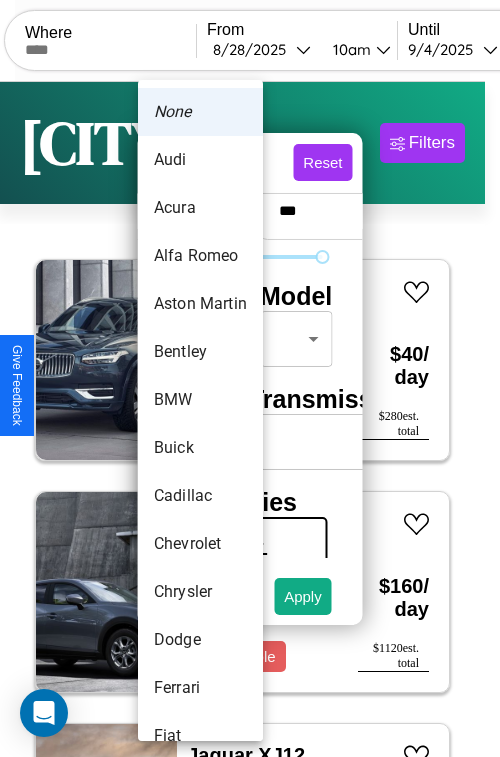 click on "Aston Martin" at bounding box center (200, 304) 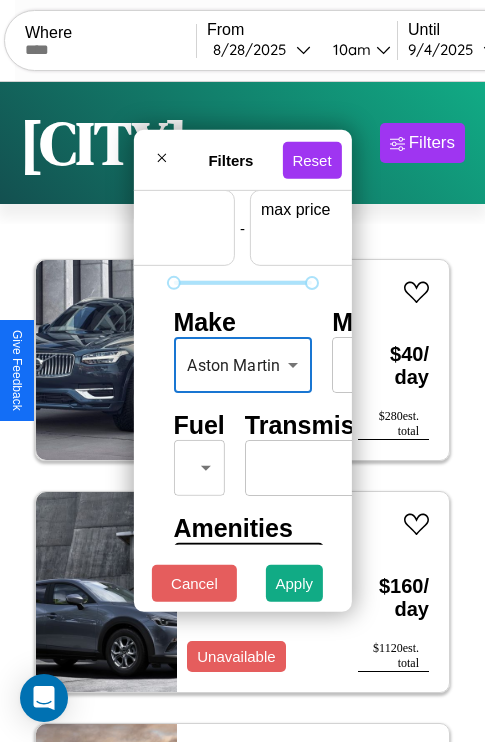 scroll, scrollTop: 59, scrollLeft: 124, axis: both 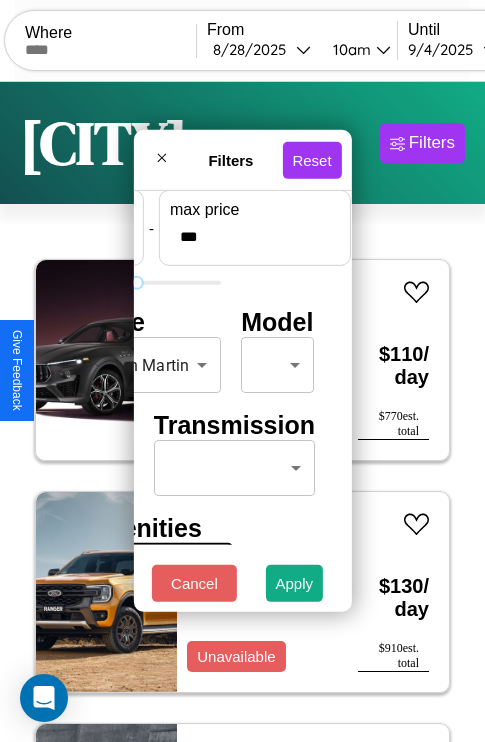 type on "***" 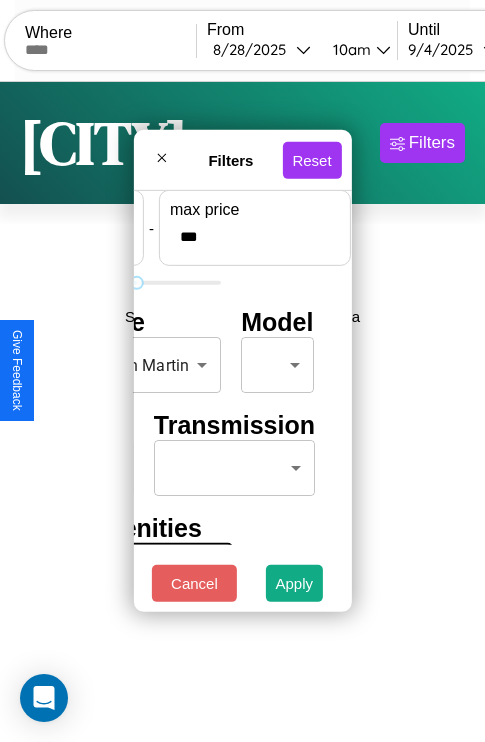 scroll, scrollTop: 59, scrollLeft: 0, axis: vertical 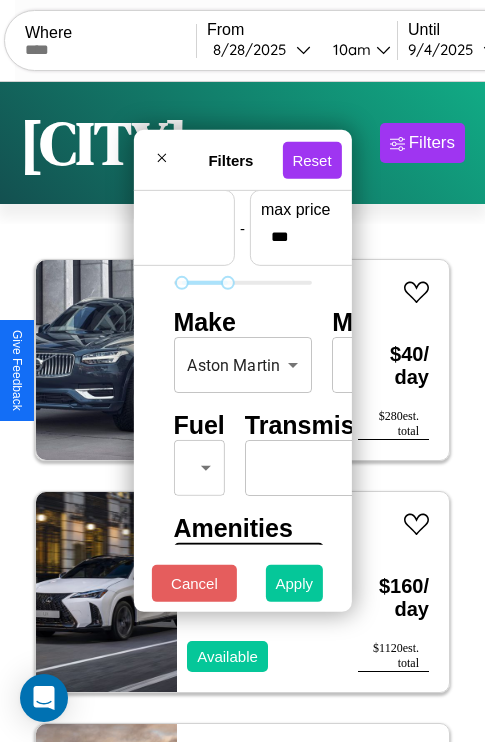 type on "**" 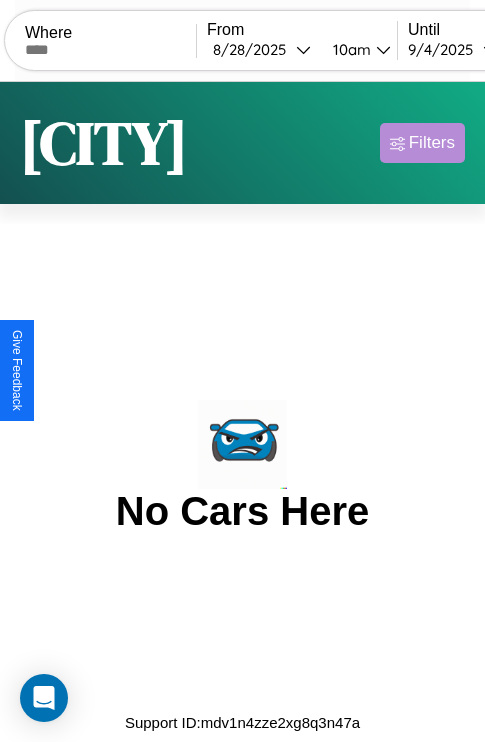 click on "Filters" at bounding box center (432, 143) 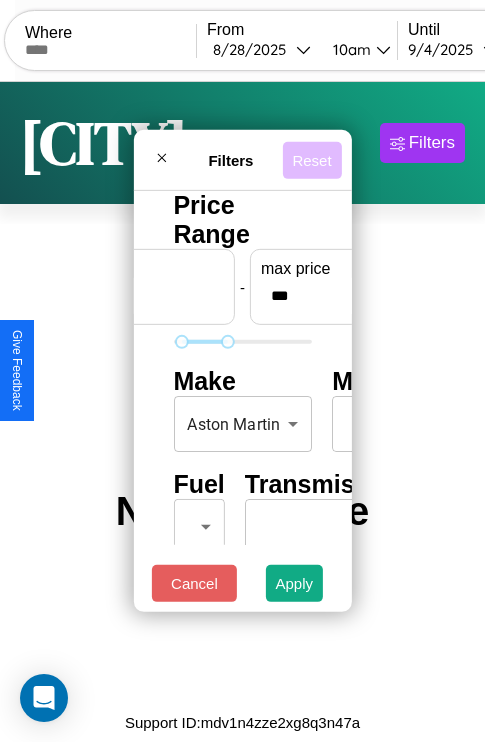 click on "Reset" at bounding box center (311, 159) 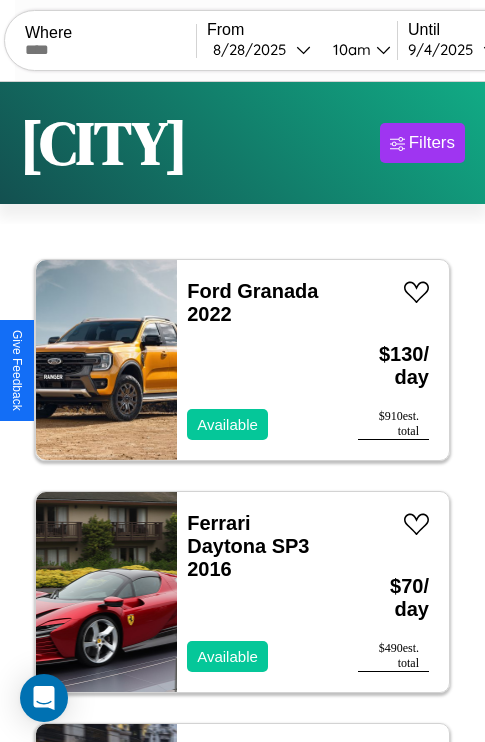 scroll, scrollTop: 74, scrollLeft: 0, axis: vertical 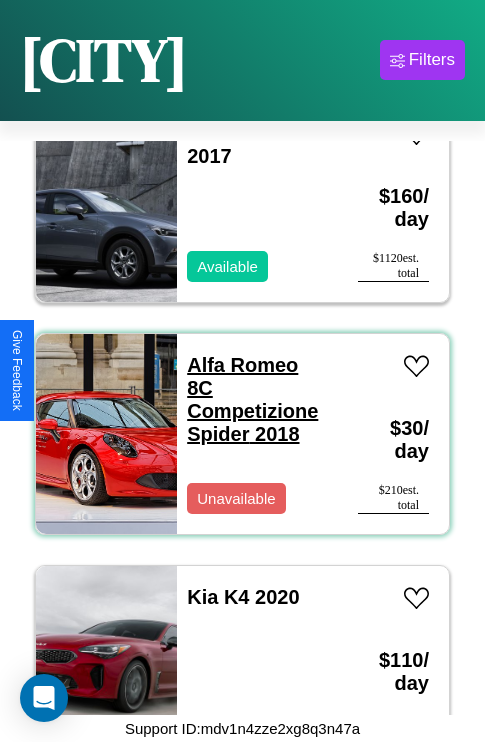 click on "Alfa Romeo   8C Competizione Spider   2018" at bounding box center [252, 399] 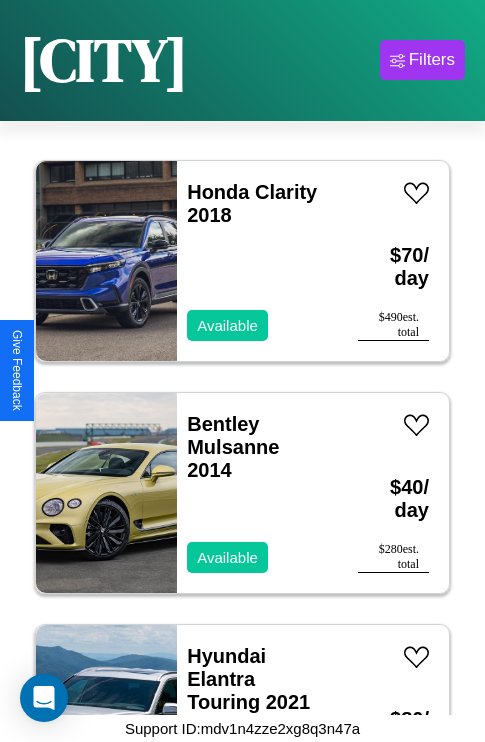 scroll, scrollTop: 2859, scrollLeft: 0, axis: vertical 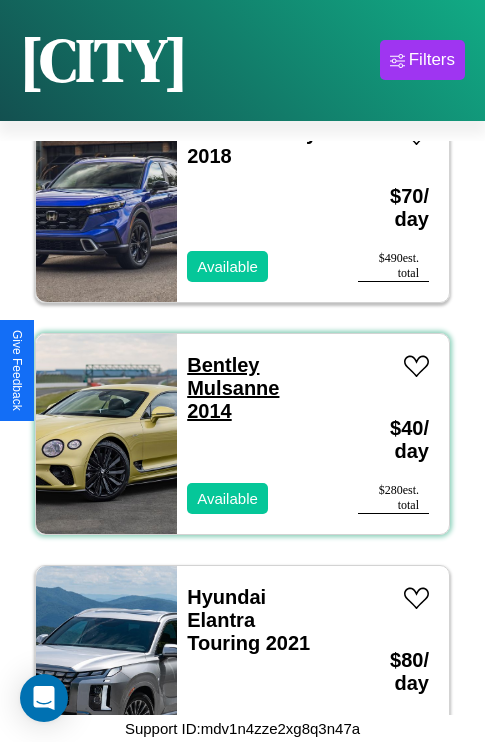 click on "Bentley   Mulsanne   2014" at bounding box center (233, 388) 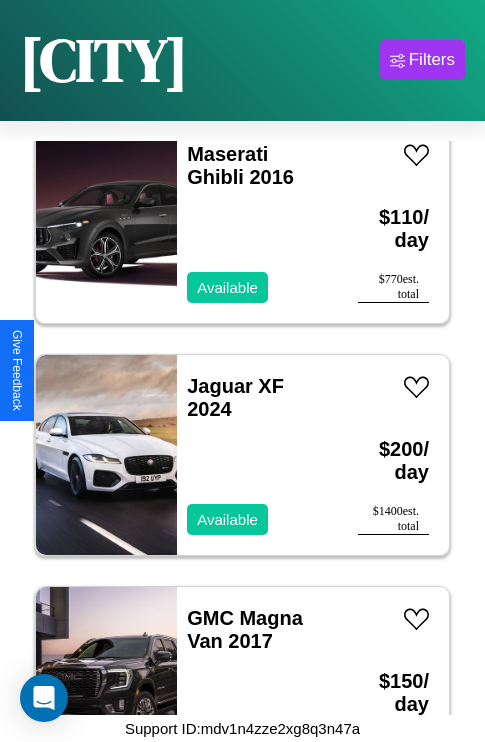 scroll, scrollTop: 4251, scrollLeft: 0, axis: vertical 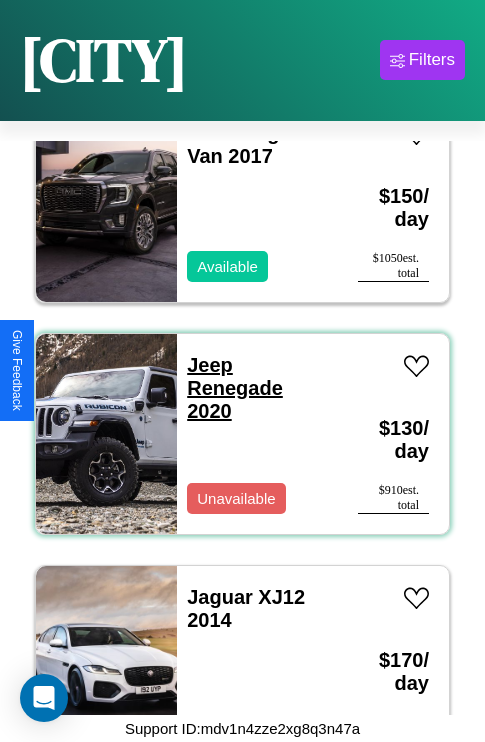click on "Jeep   Renegade   2020" at bounding box center [235, 388] 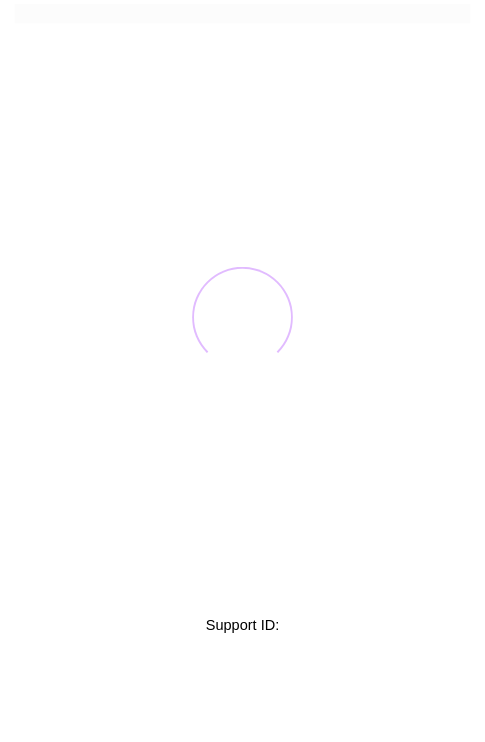 scroll, scrollTop: 0, scrollLeft: 0, axis: both 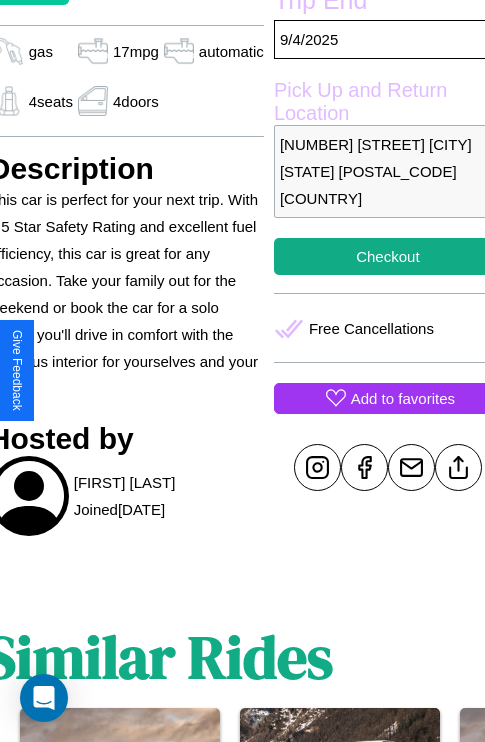 click on "Add to favorites" at bounding box center (403, 398) 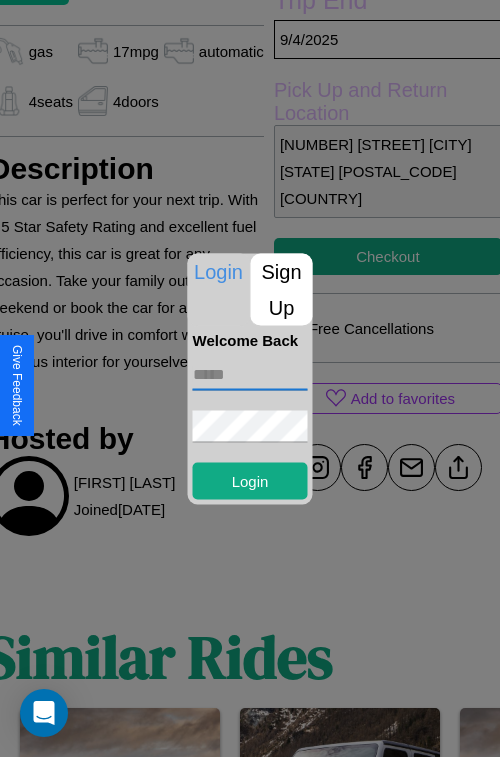 click at bounding box center (250, 374) 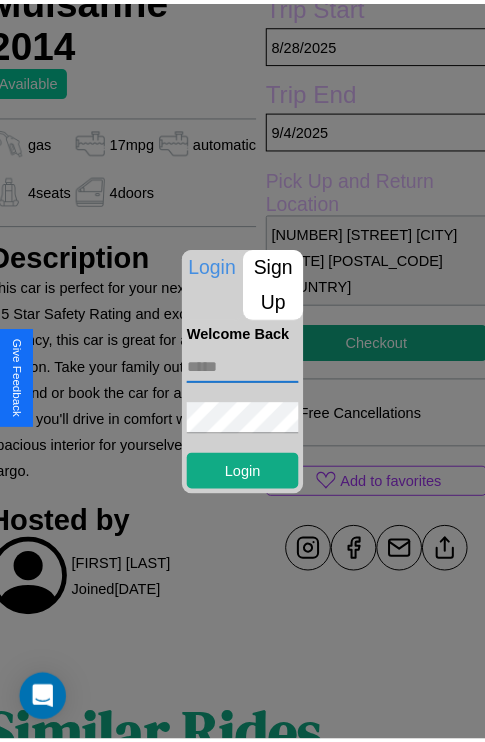scroll, scrollTop: 371, scrollLeft: 84, axis: both 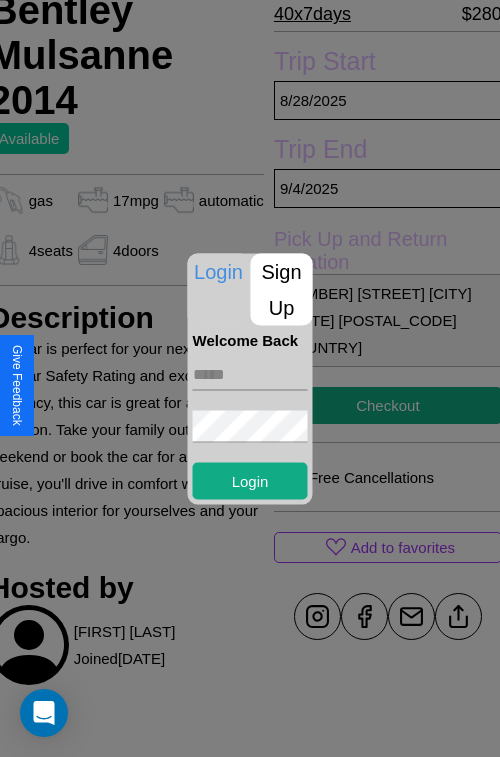 click at bounding box center (250, 378) 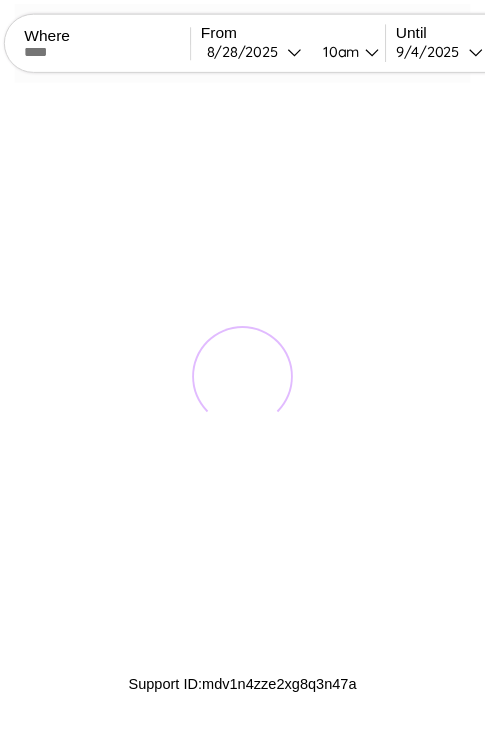 scroll, scrollTop: 0, scrollLeft: 0, axis: both 